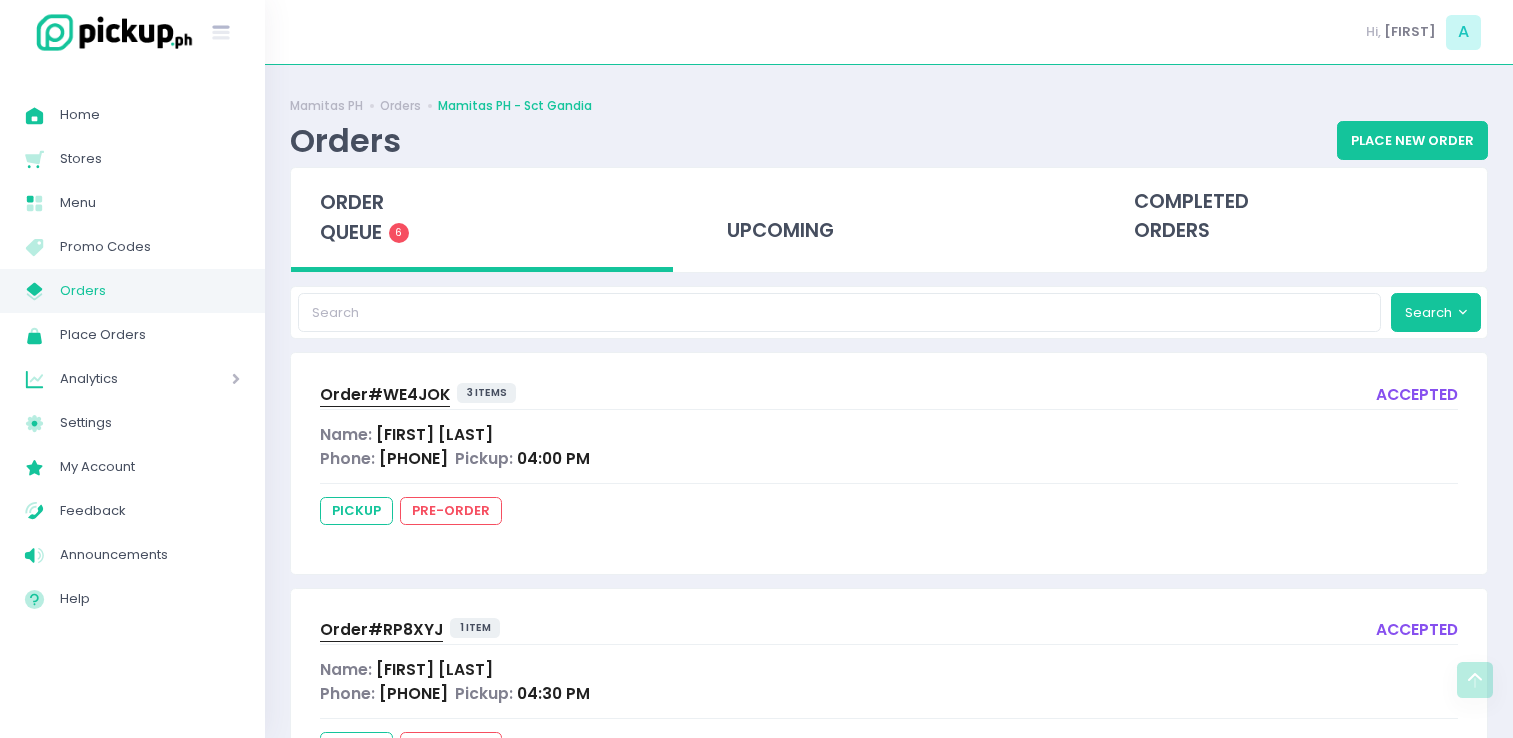 scroll, scrollTop: 1044, scrollLeft: 0, axis: vertical 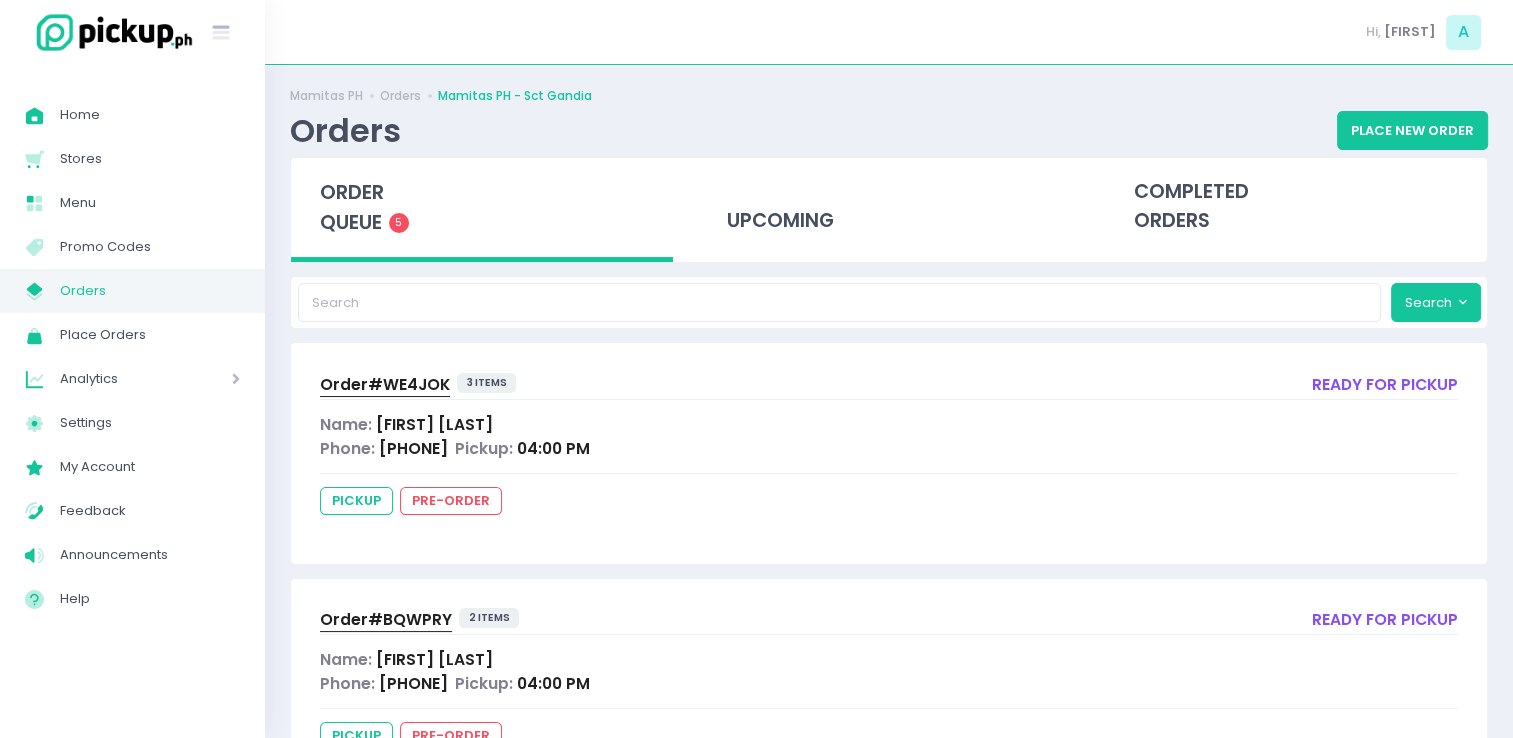 click on "Order# WE4JOK" at bounding box center (385, 384) 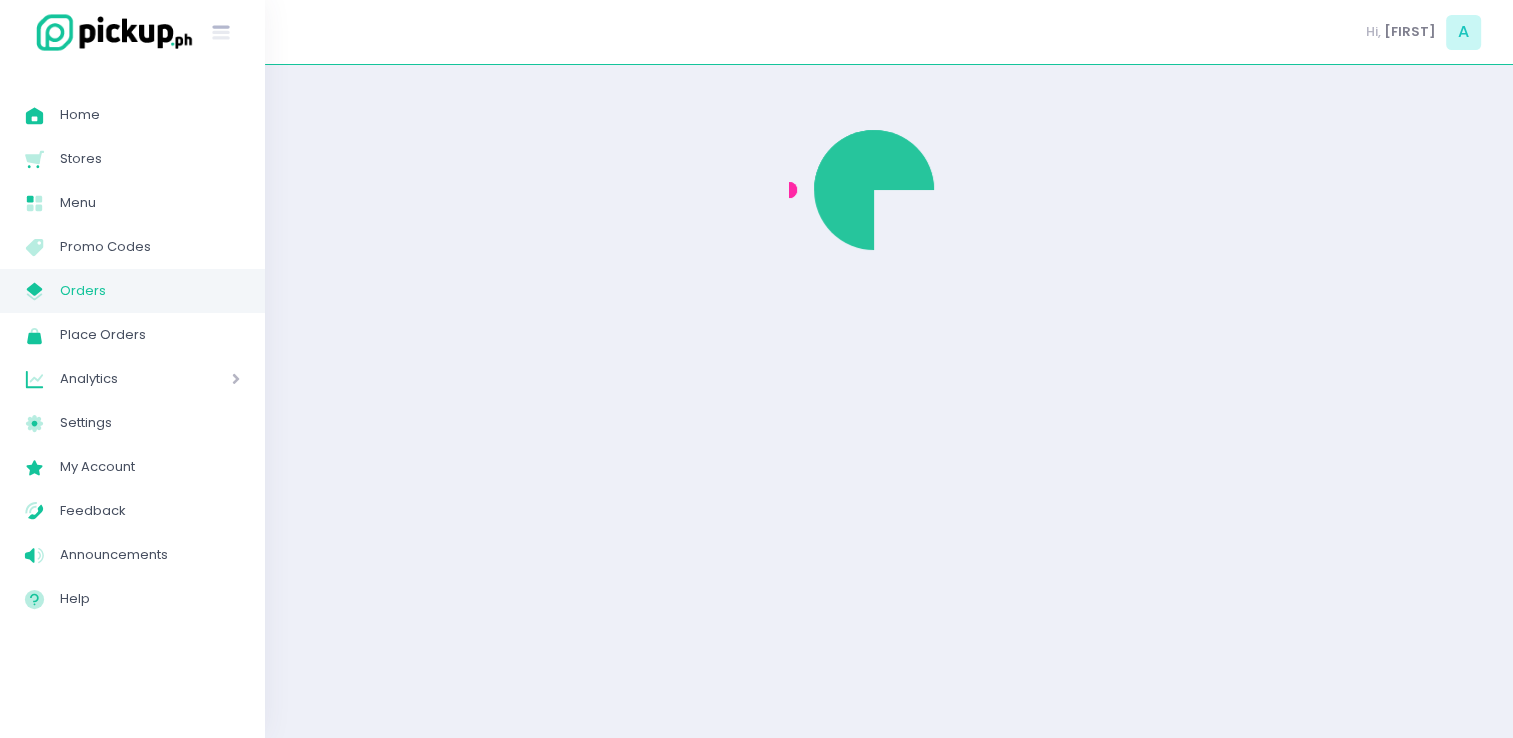 scroll, scrollTop: 0, scrollLeft: 0, axis: both 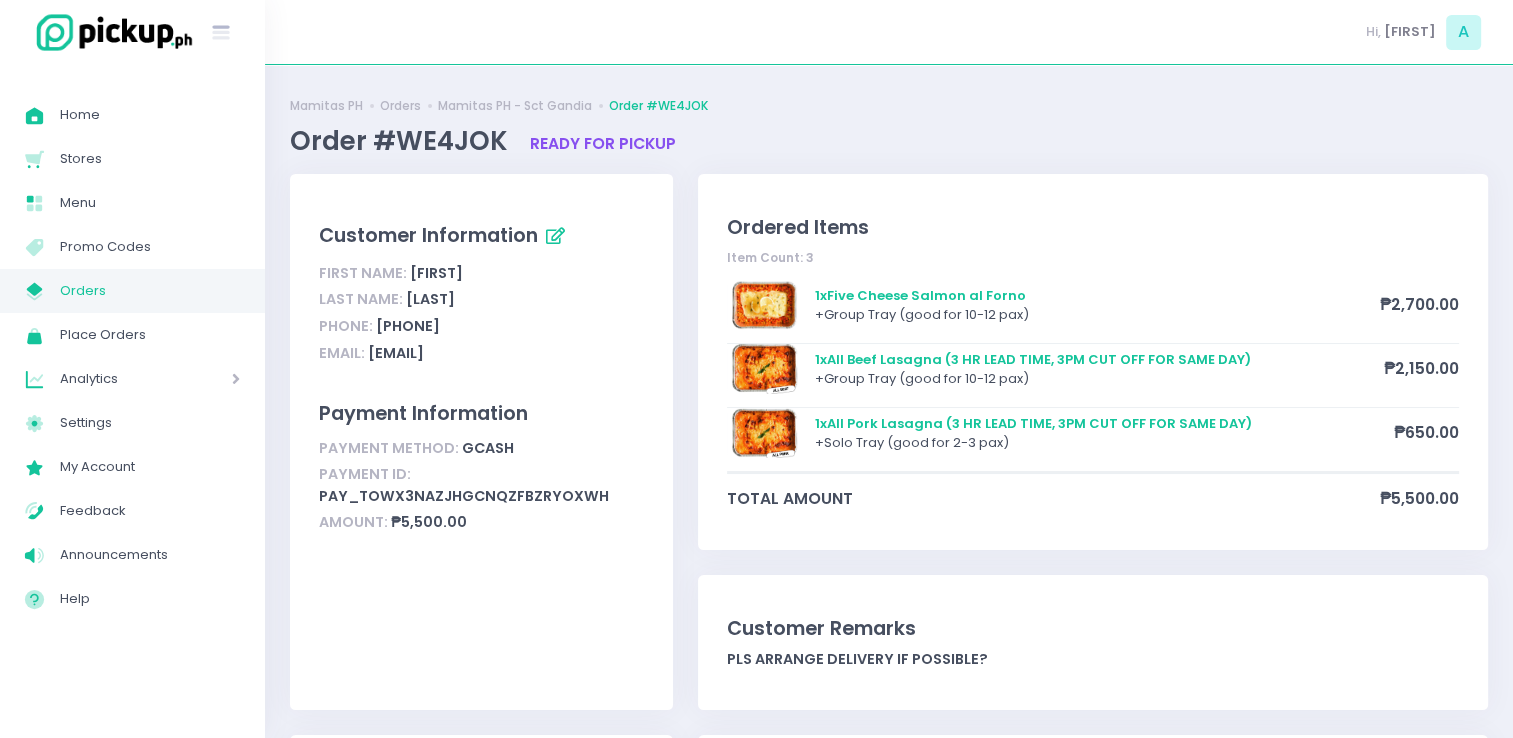 click on "Orders" at bounding box center (150, 291) 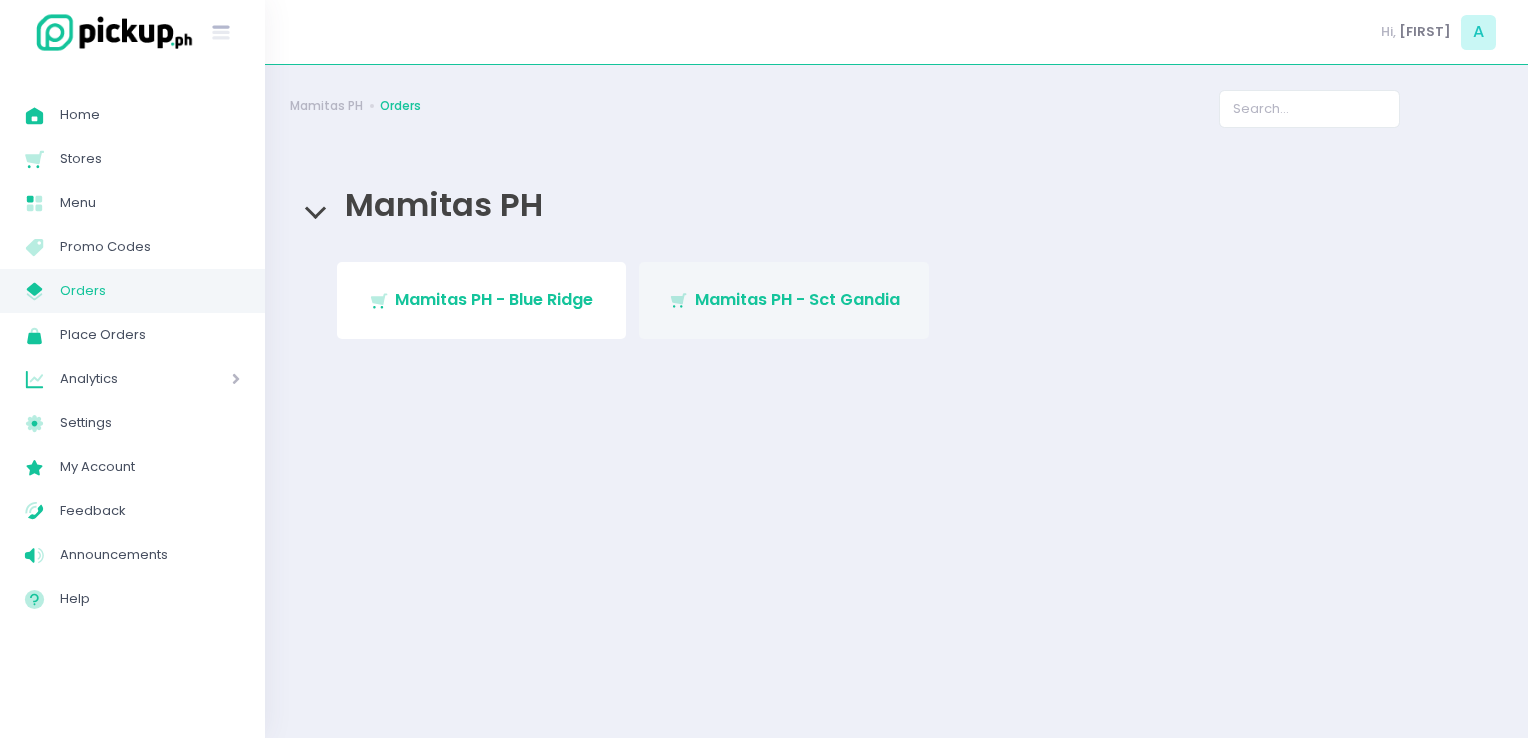 click on "Stockholm-icons / Shopping / Cart1 Created with Sketch. Mamitas PH - Sct Gandia" at bounding box center (784, 300) 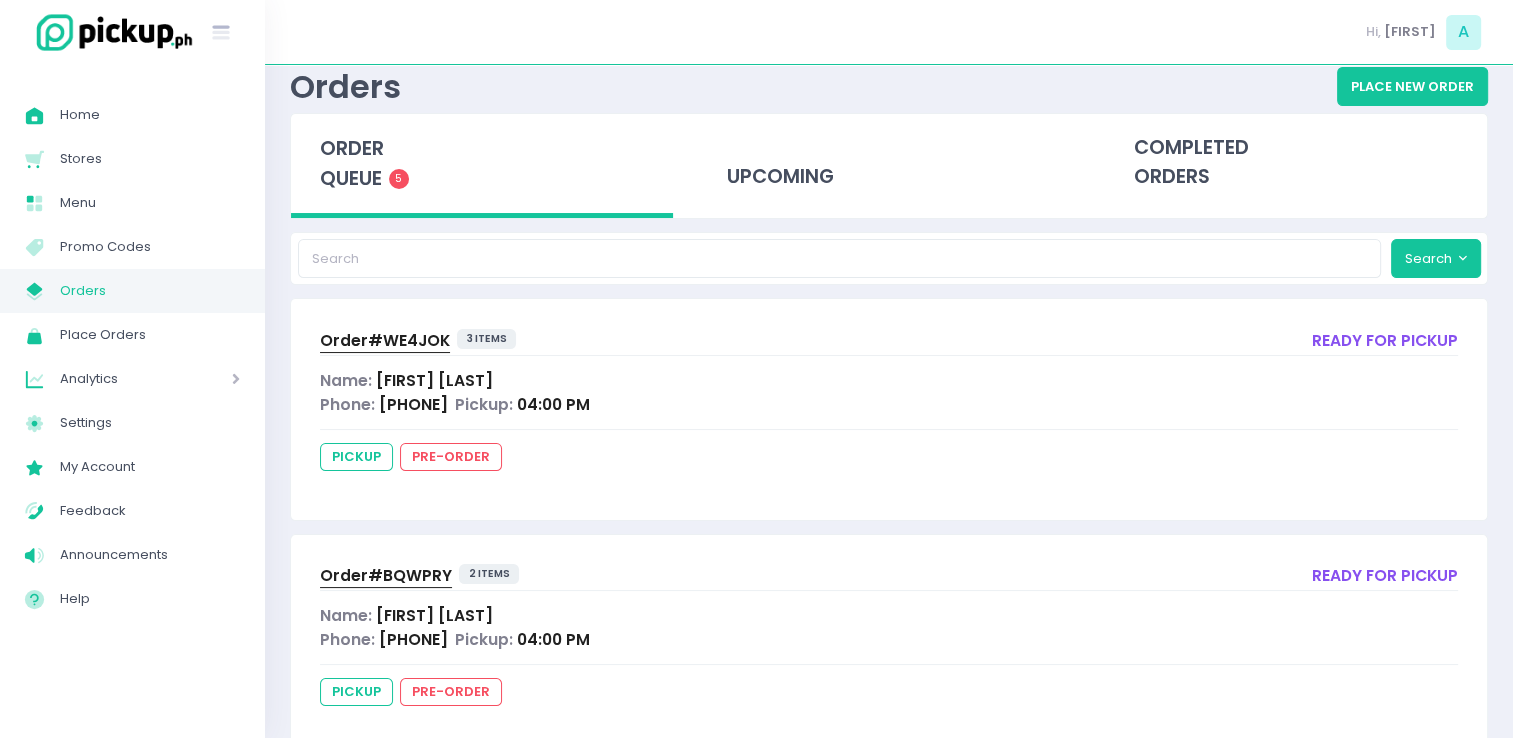 scroll, scrollTop: 0, scrollLeft: 0, axis: both 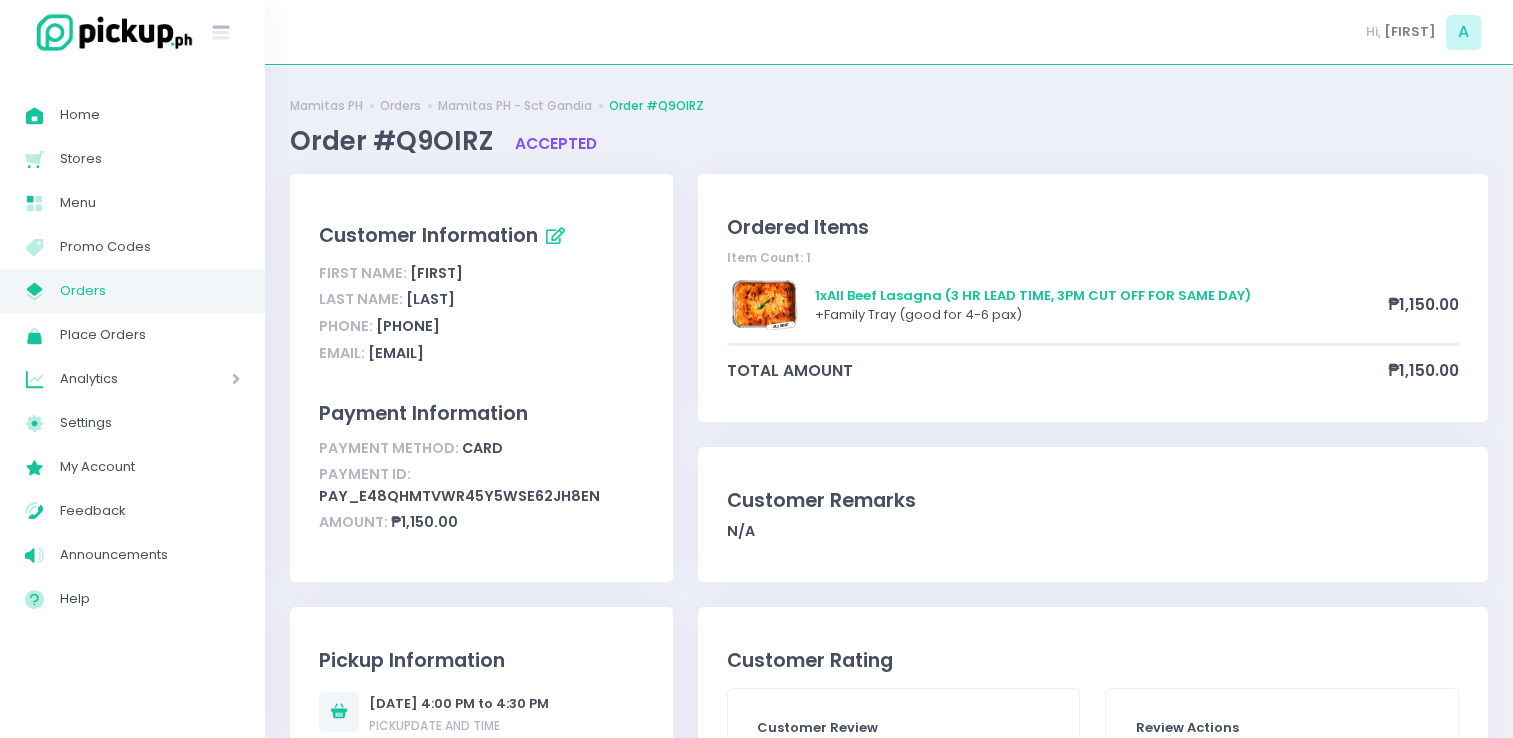 drag, startPoint x: 0, startPoint y: 0, endPoint x: 1, endPoint y: 284, distance: 284.00177 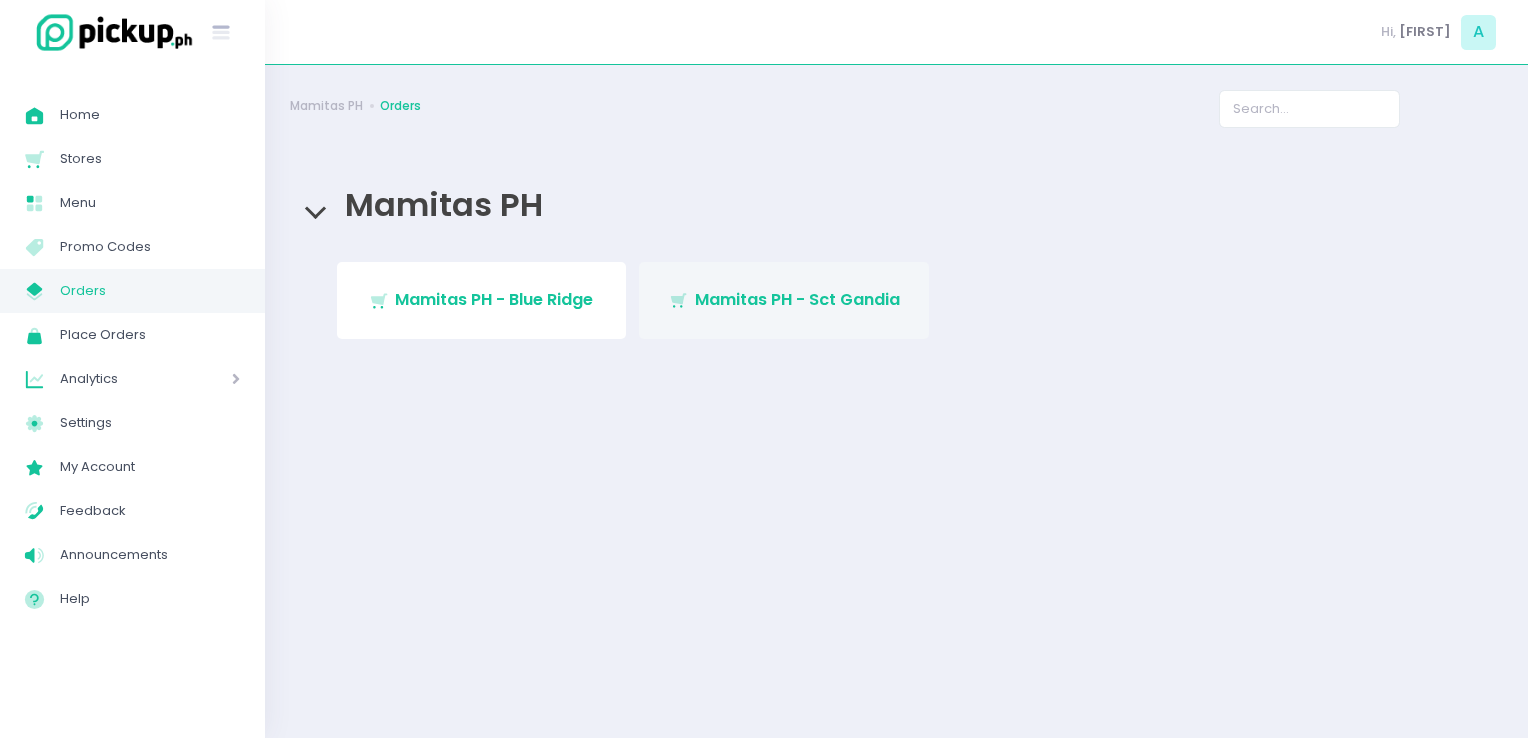 click on "Mamitas PH - Sct Gandia" at bounding box center (797, 299) 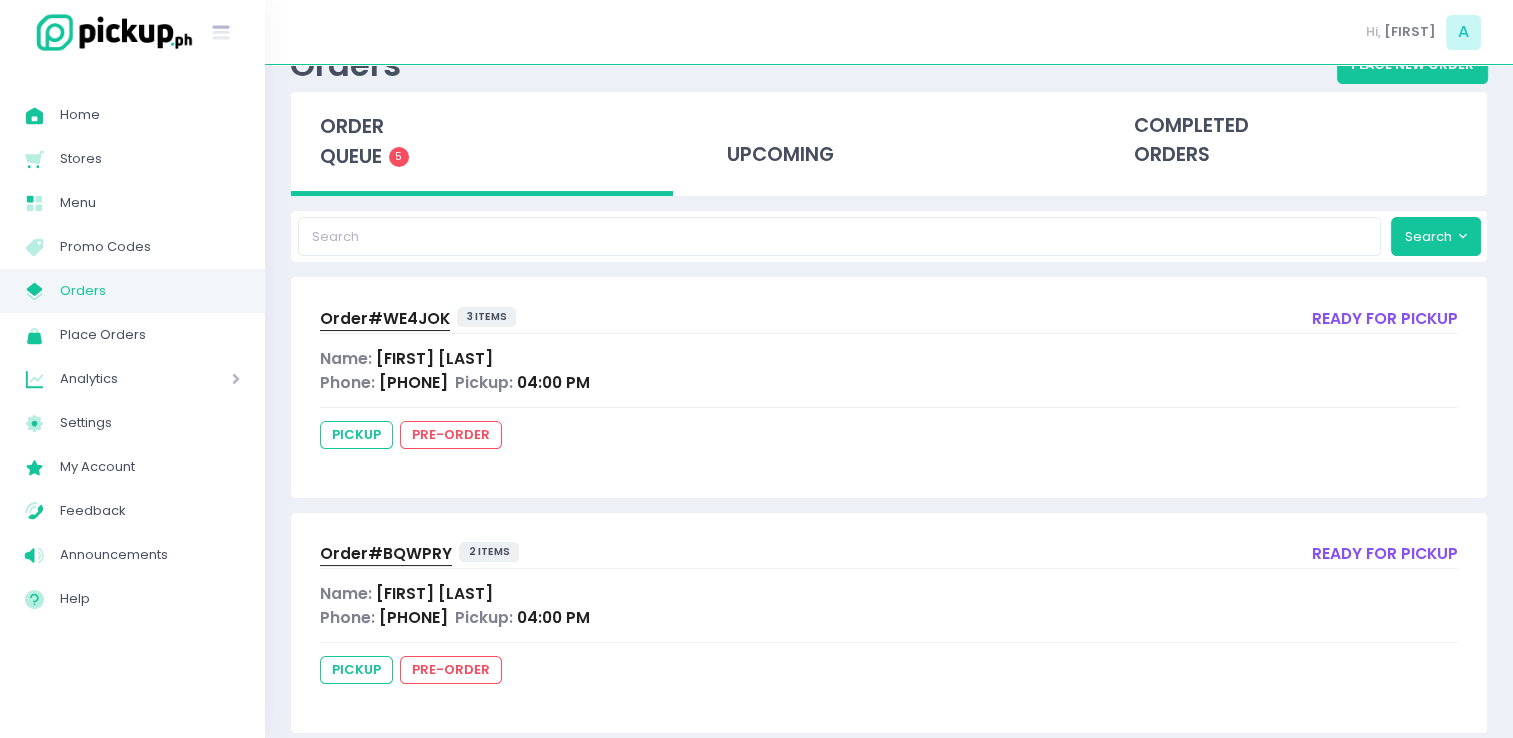 scroll, scrollTop: 80, scrollLeft: 0, axis: vertical 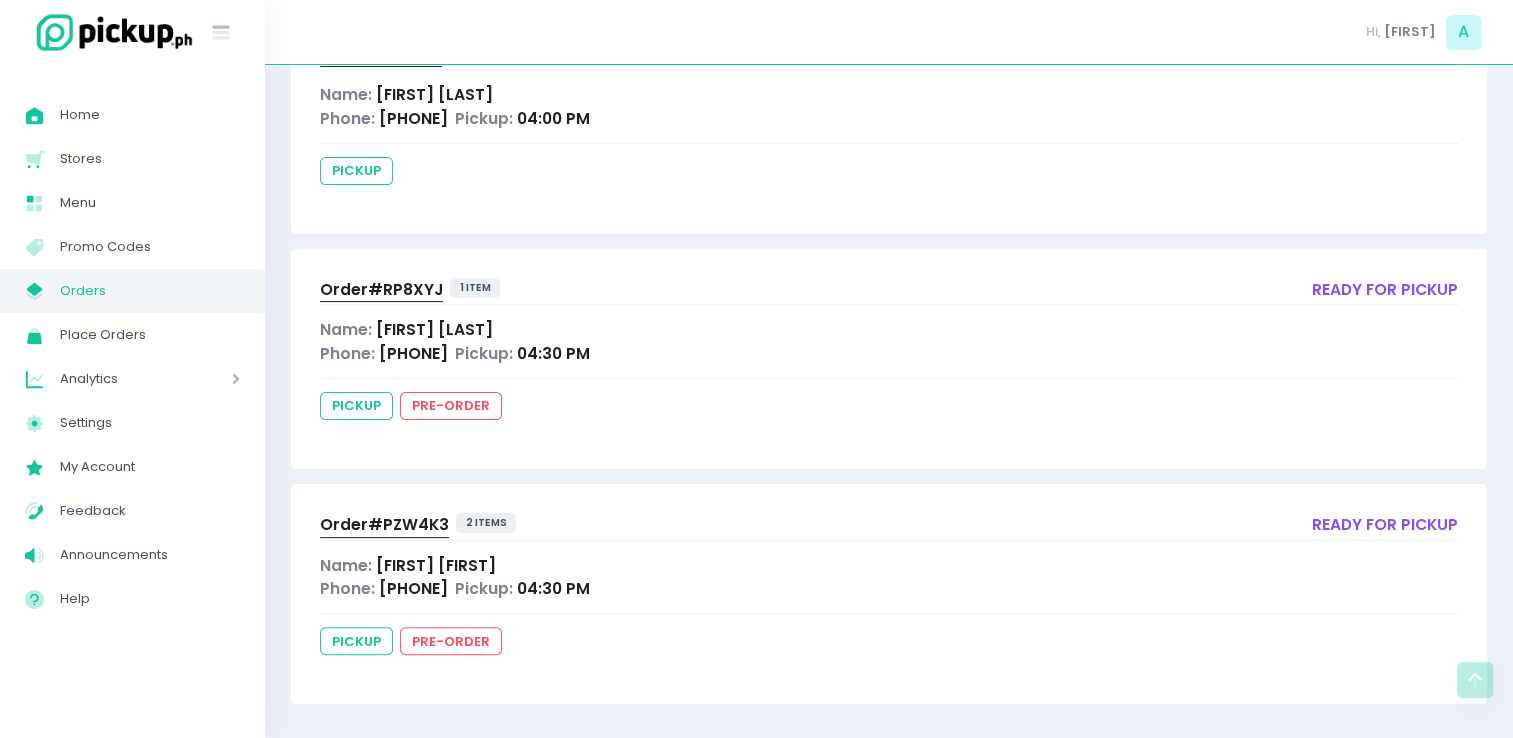 click on "Orders" at bounding box center [150, 291] 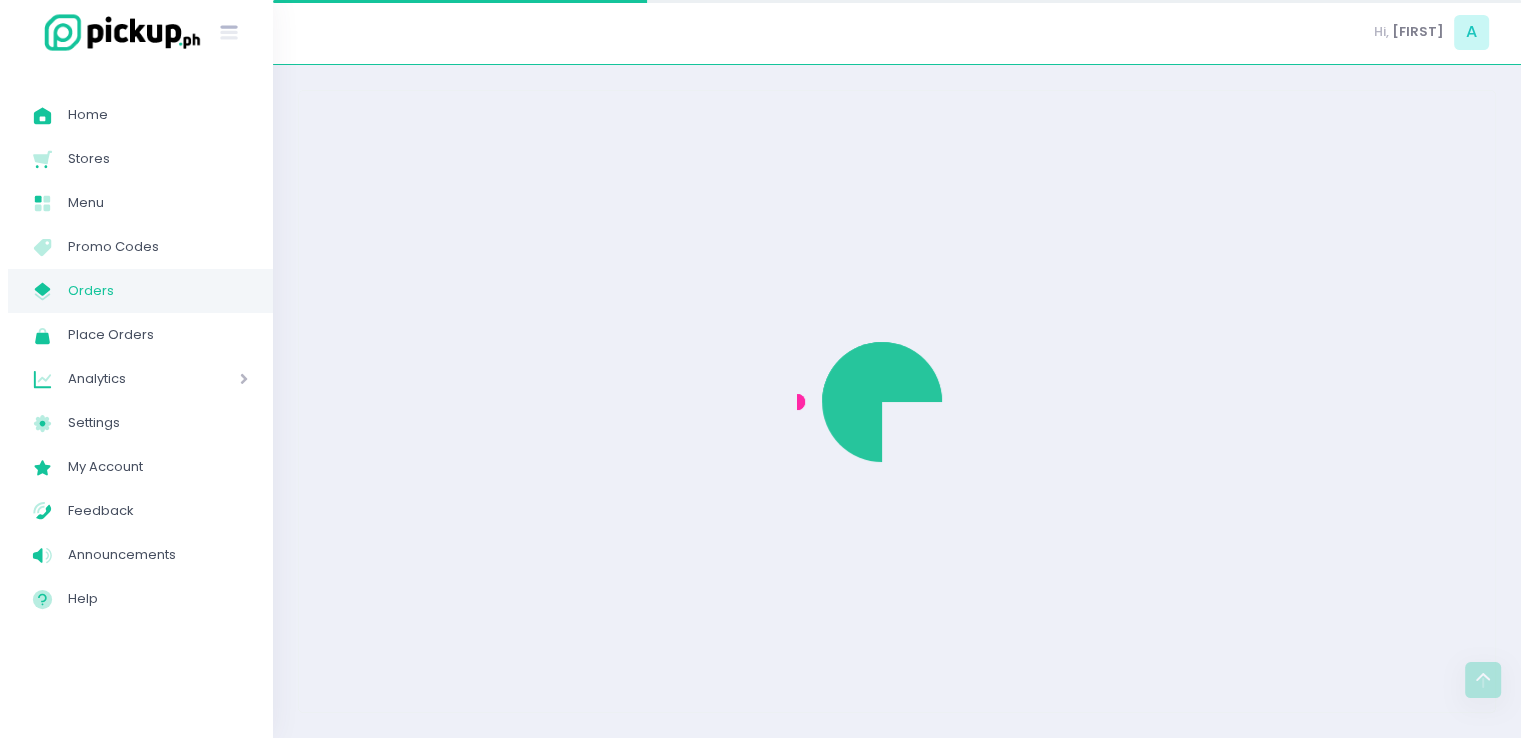 scroll, scrollTop: 0, scrollLeft: 0, axis: both 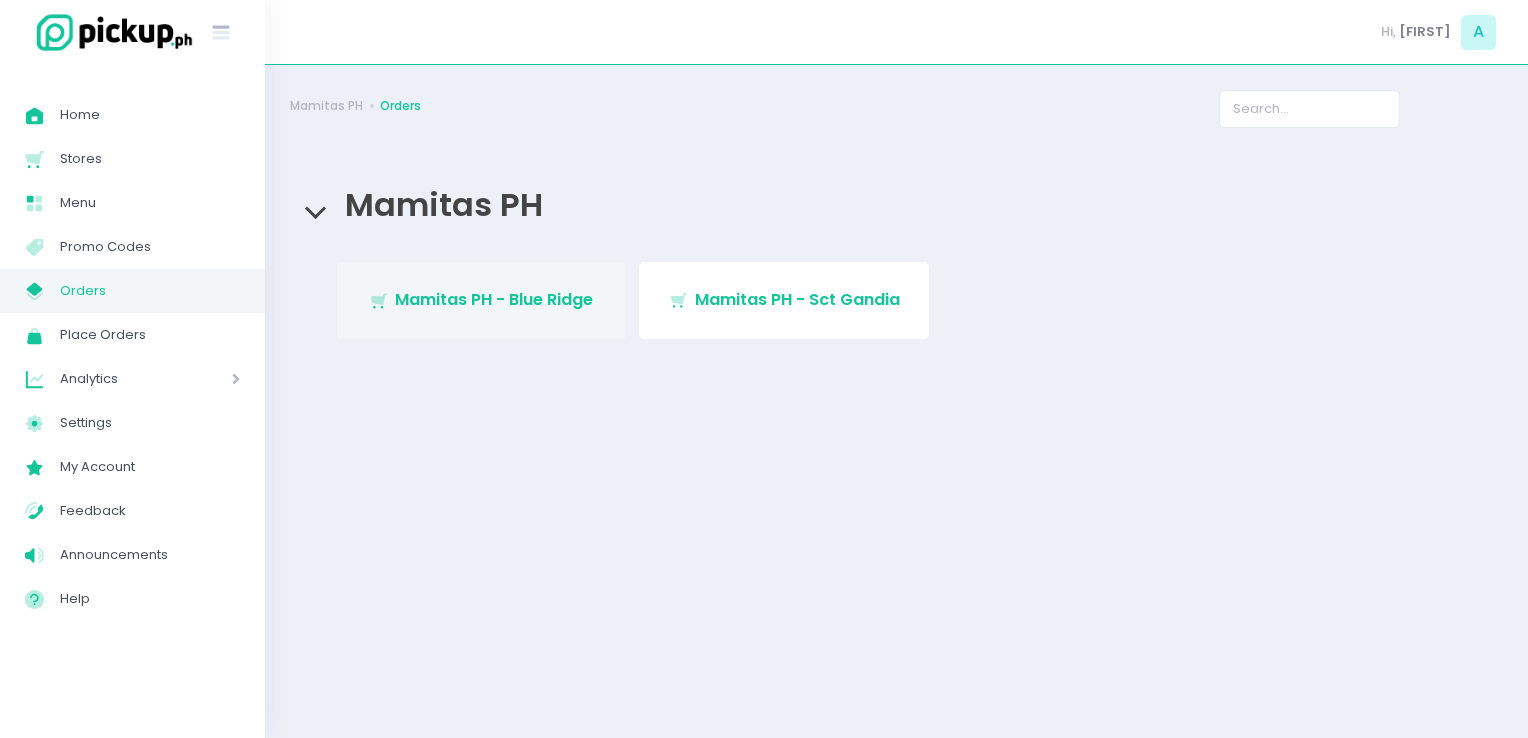 click on "Stockholm-icons / Shopping / Cart1 Created with Sketch. Mamitas PH - Blue Ridge" at bounding box center (482, 300) 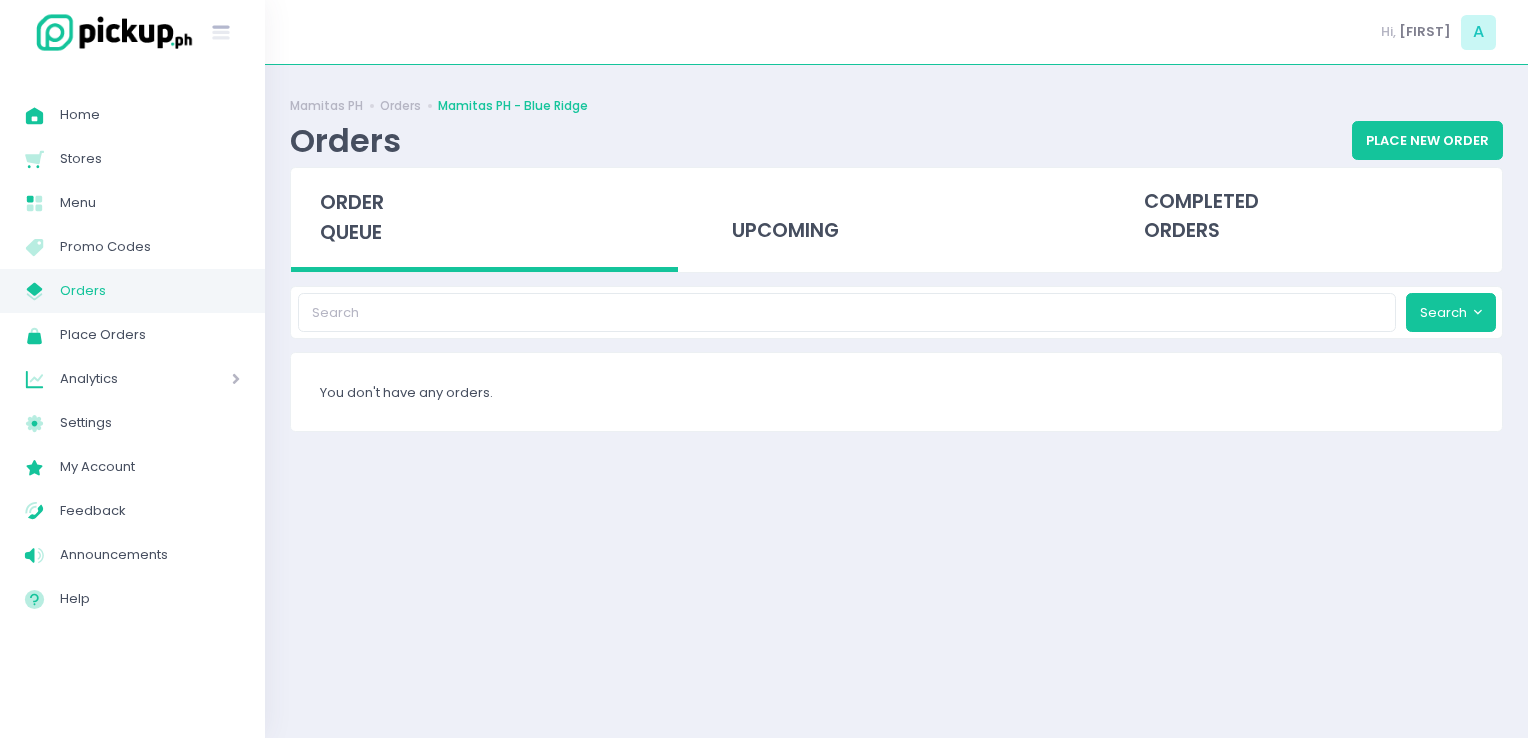 click on "Orders" at bounding box center (150, 291) 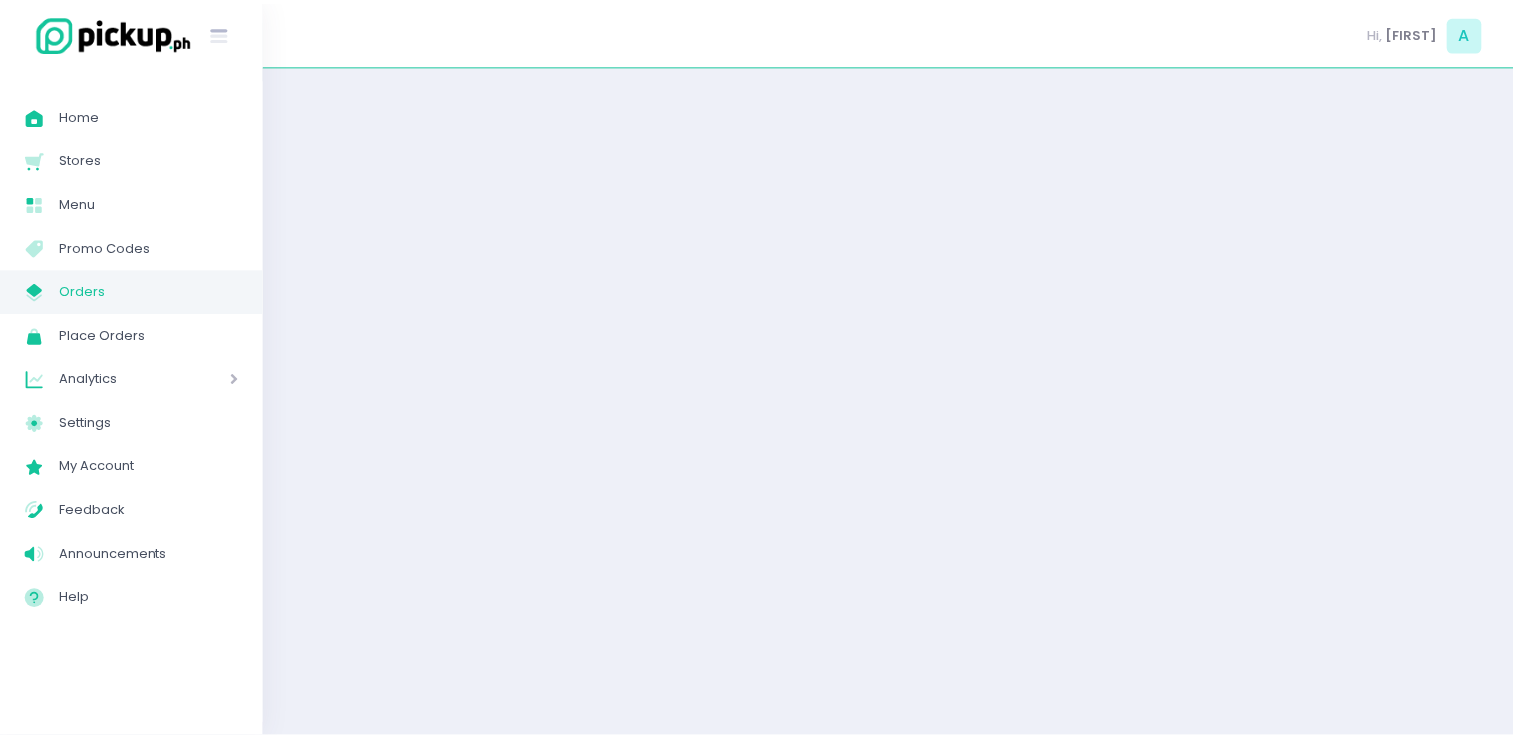 scroll, scrollTop: 0, scrollLeft: 0, axis: both 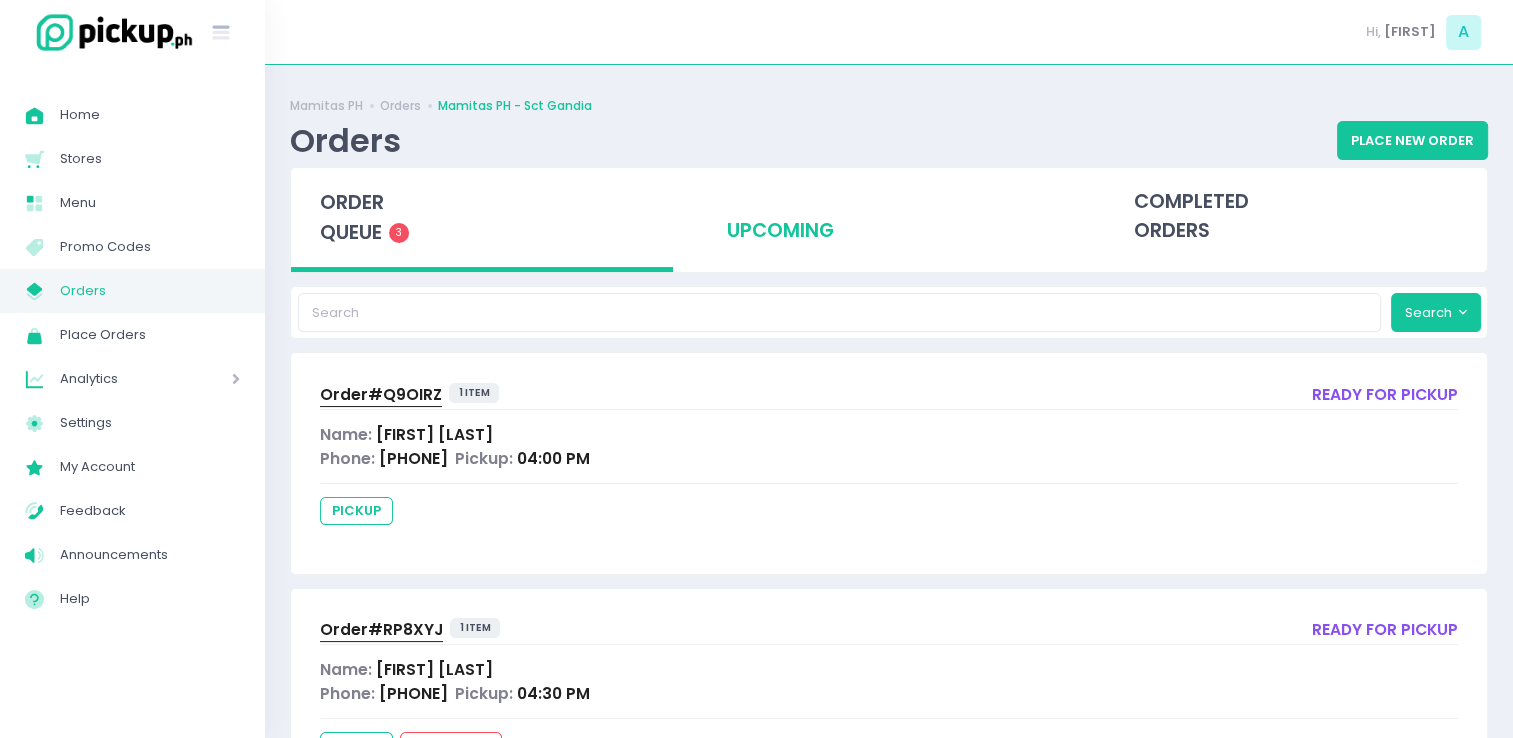 click on "upcoming" at bounding box center [889, 217] 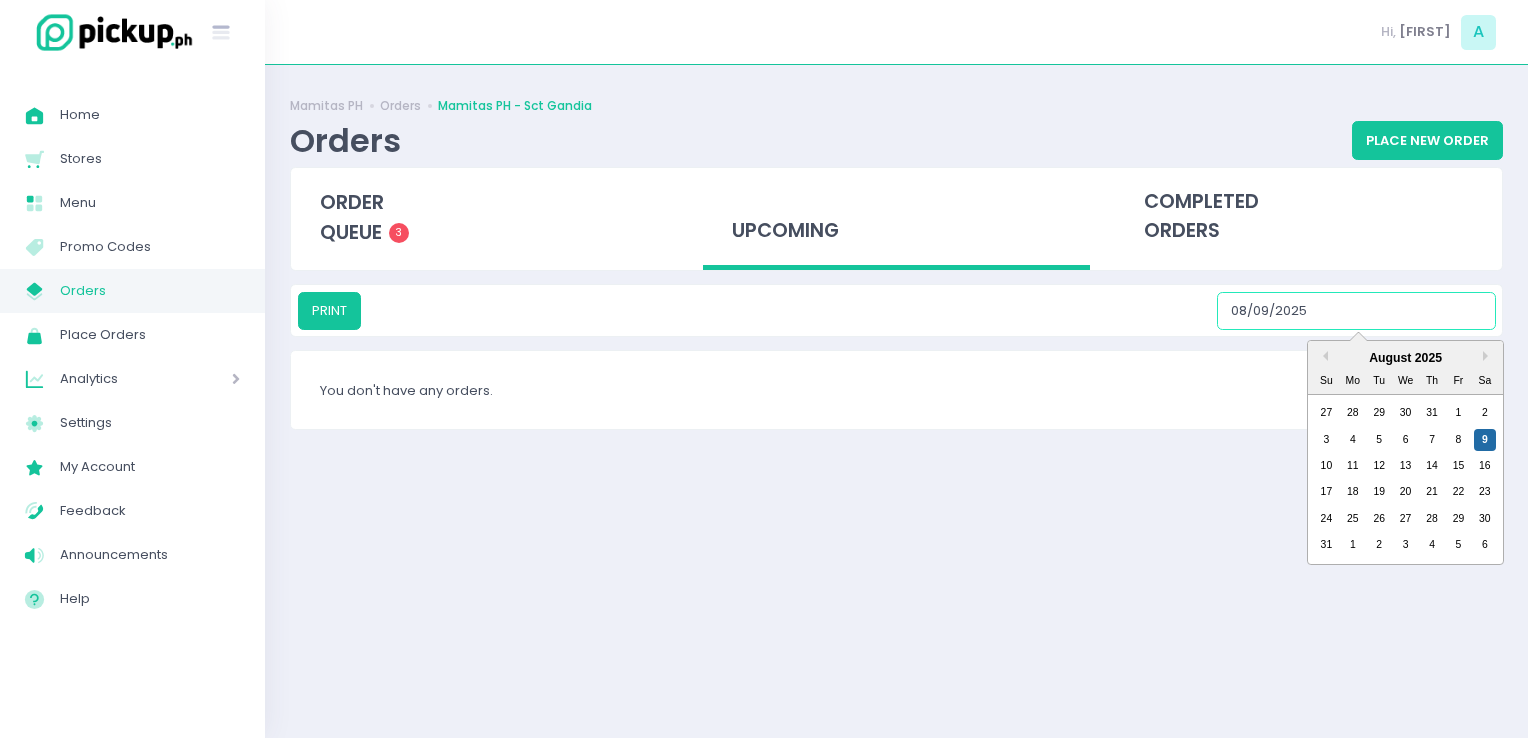 click on "08/09/2025" at bounding box center [1356, 311] 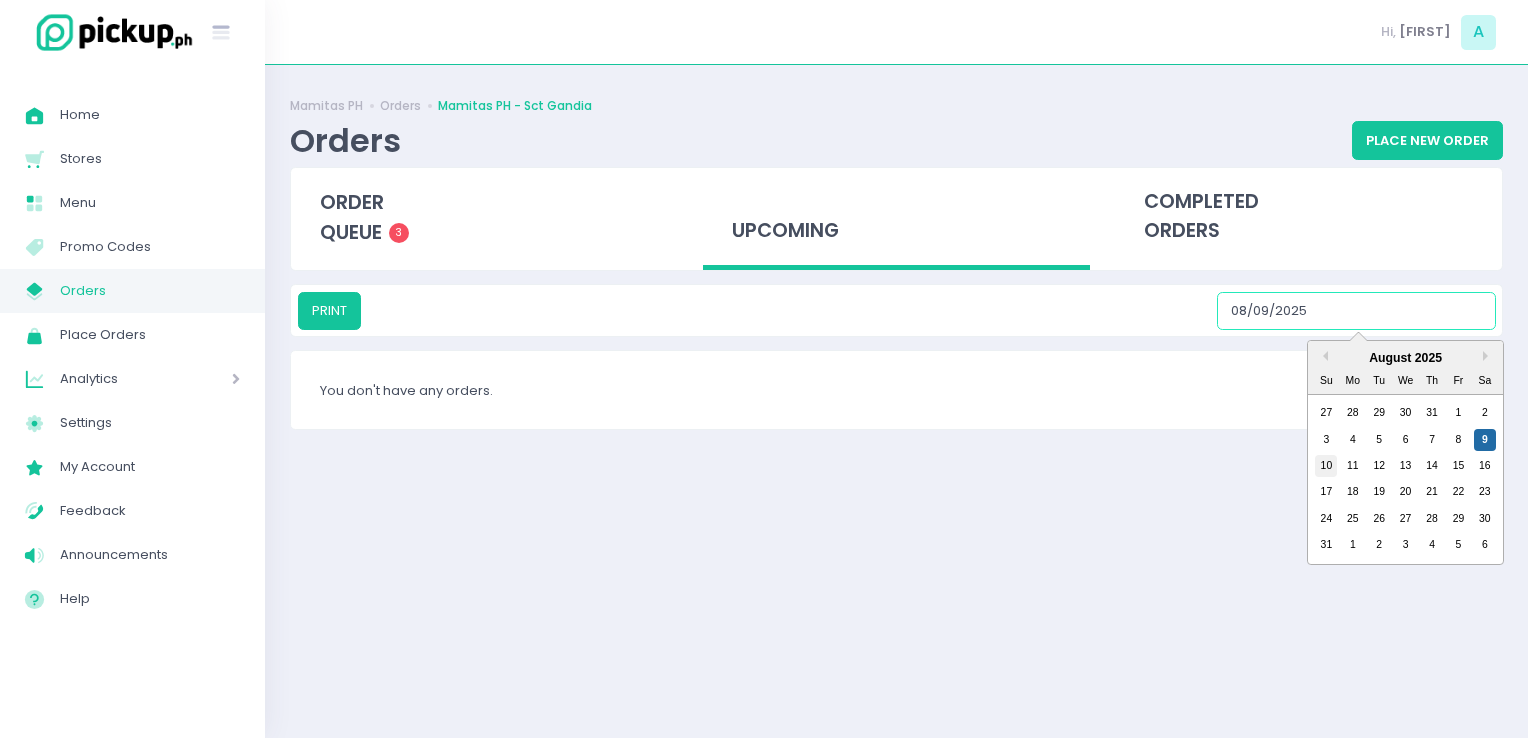 drag, startPoint x: 1320, startPoint y: 477, endPoint x: 1328, endPoint y: 465, distance: 14.422205 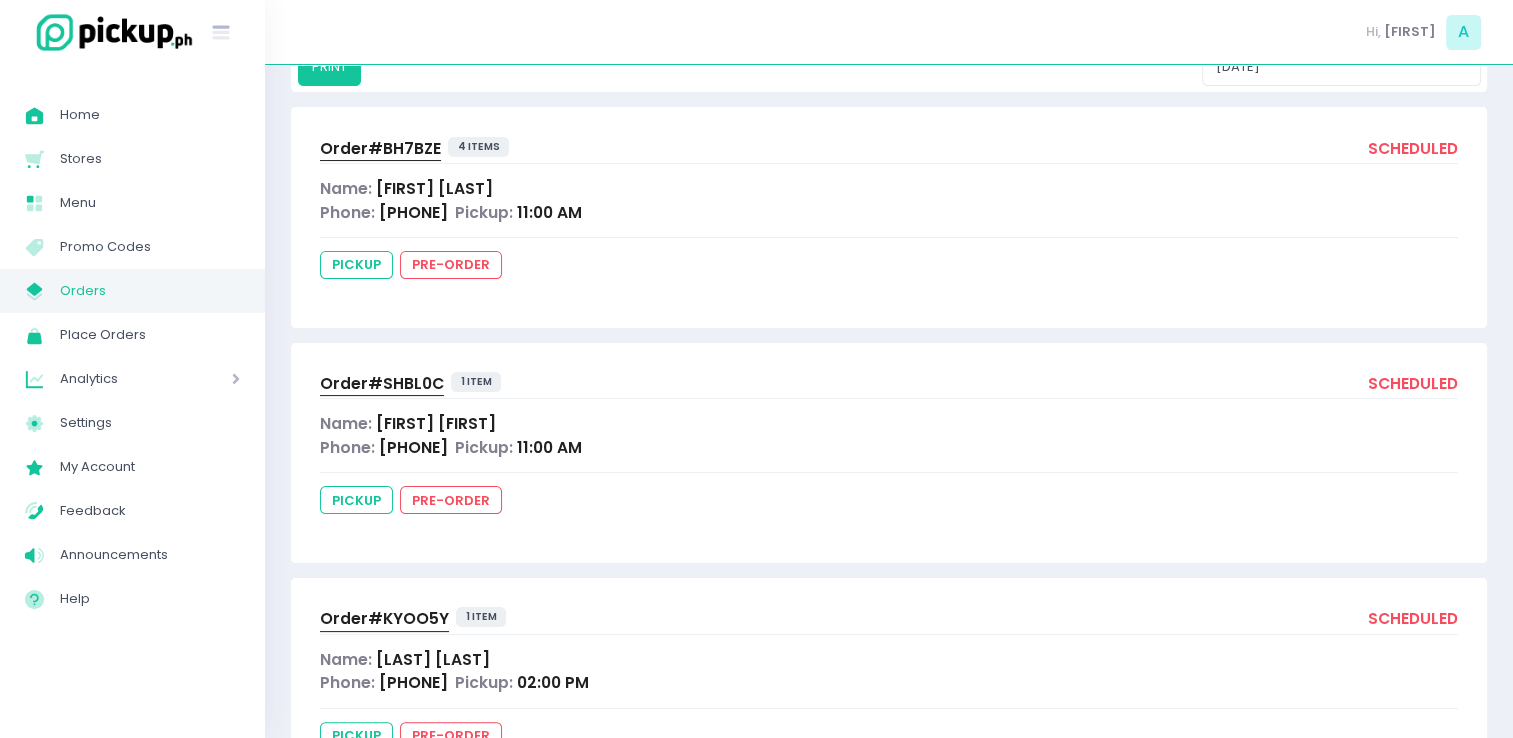 scroll, scrollTop: 219, scrollLeft: 0, axis: vertical 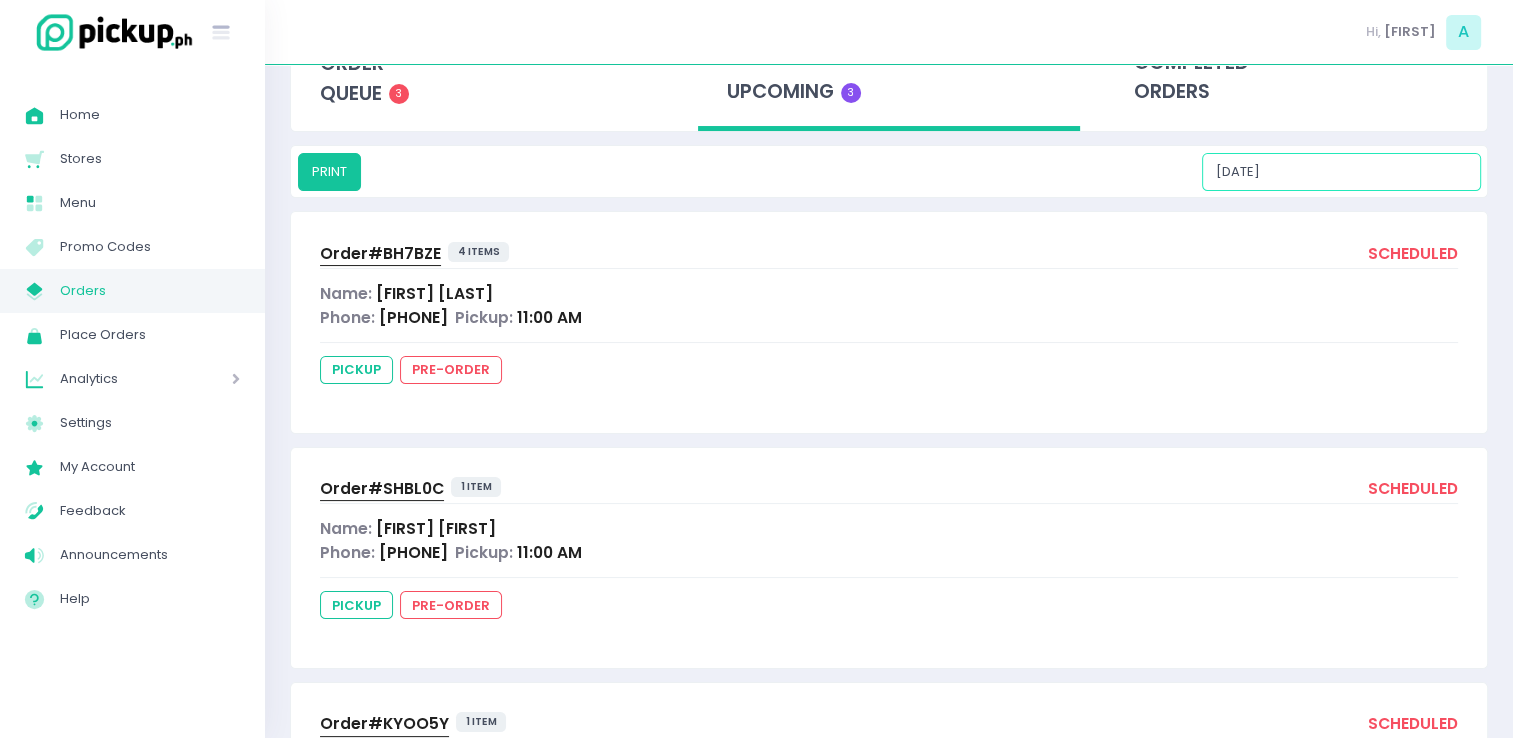 click on "08/10/2025" at bounding box center [1341, 172] 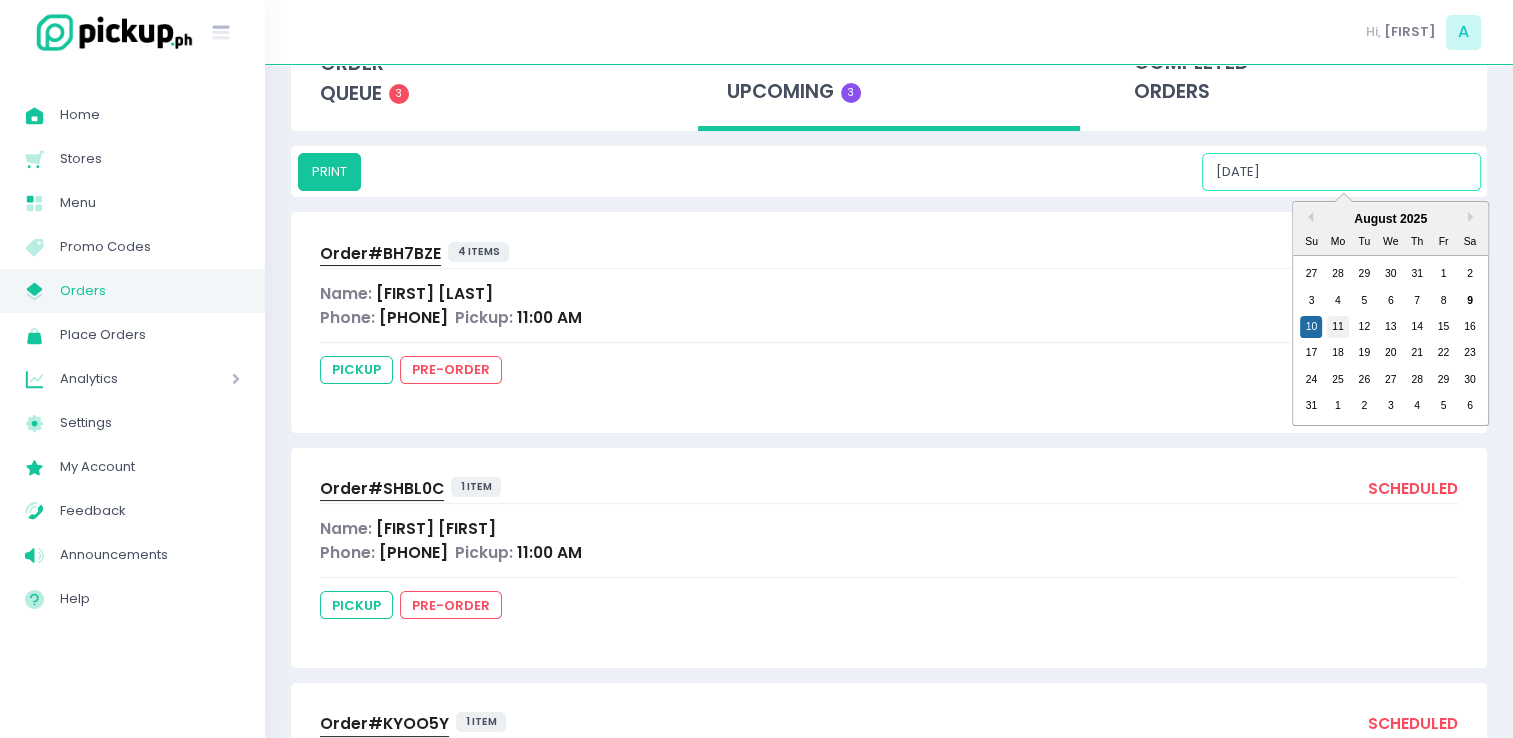 click on "11" at bounding box center [1338, 327] 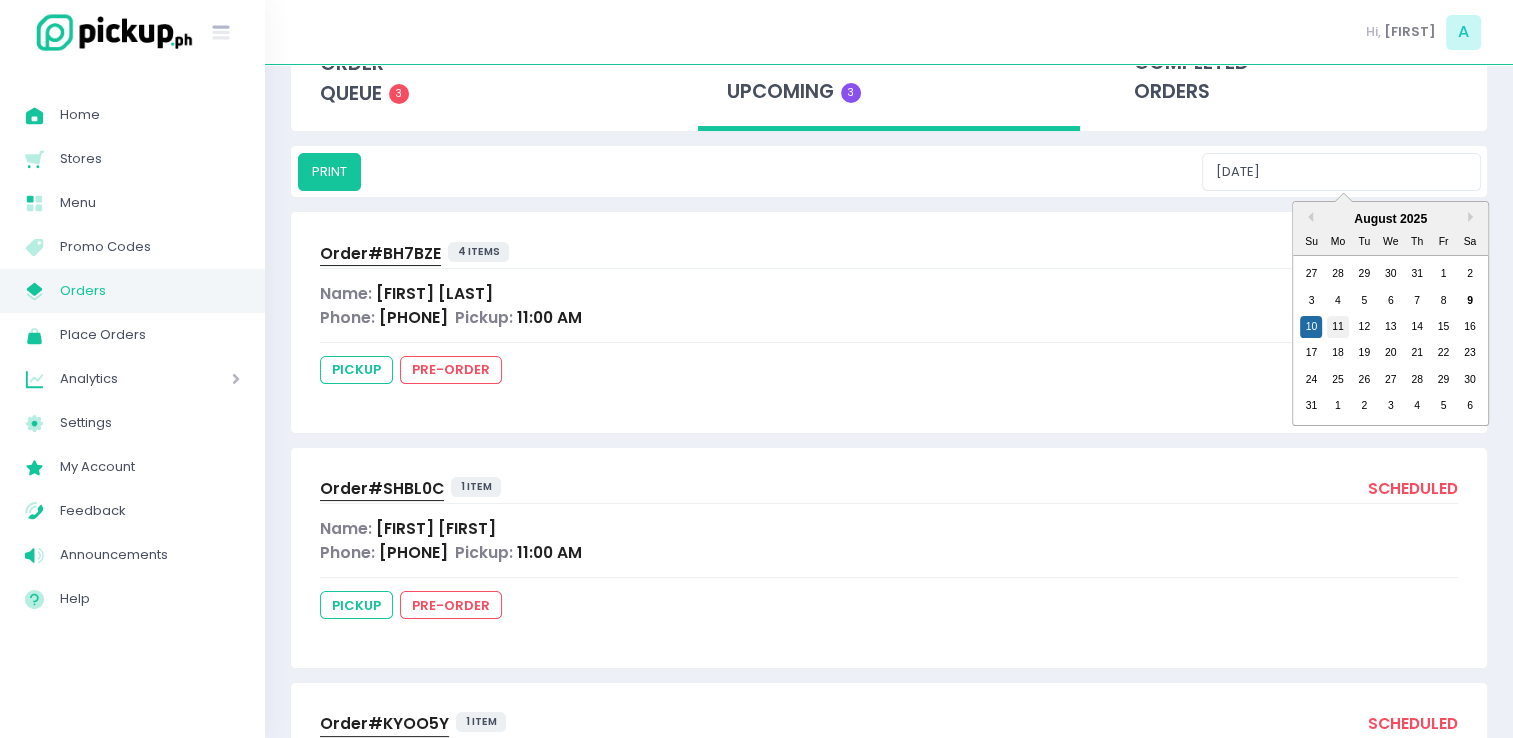 type on "08/11/2025" 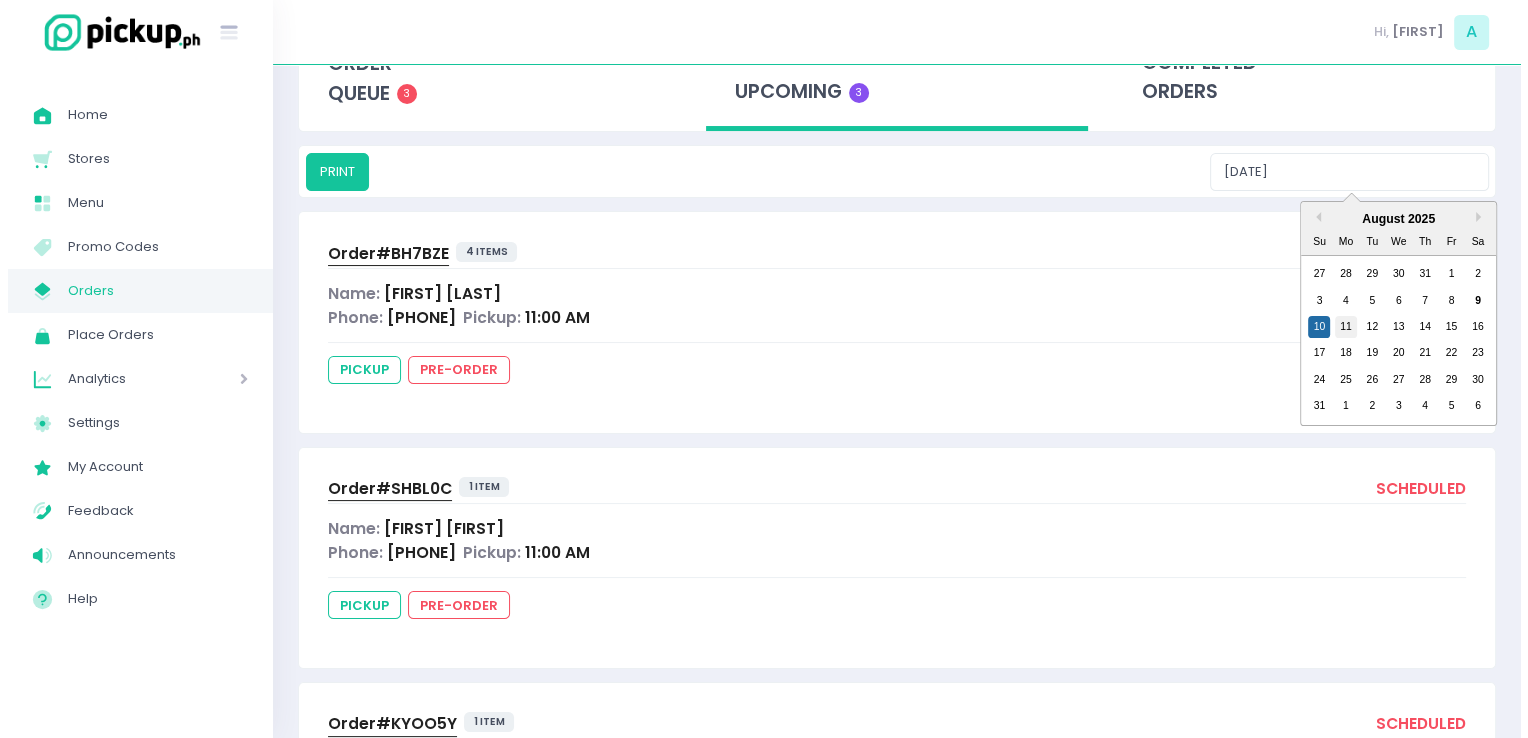 scroll, scrollTop: 0, scrollLeft: 0, axis: both 